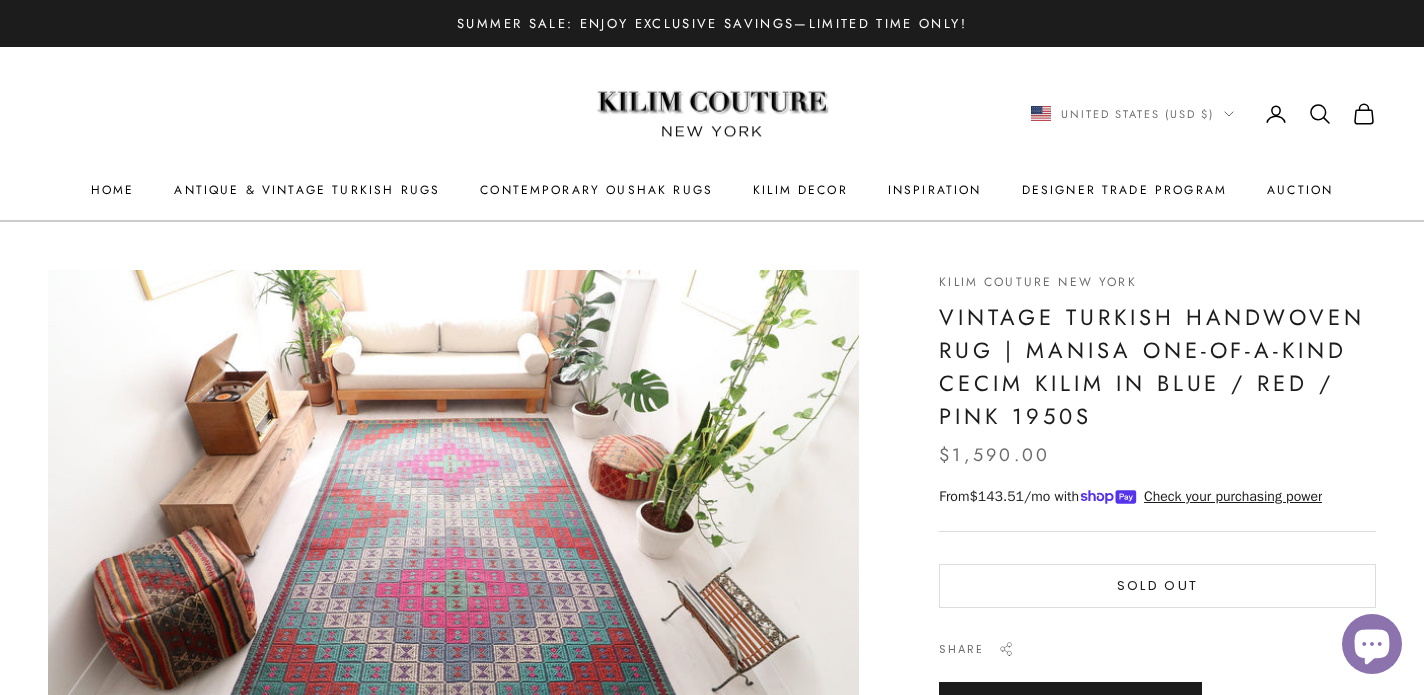 scroll, scrollTop: 0, scrollLeft: 0, axis: both 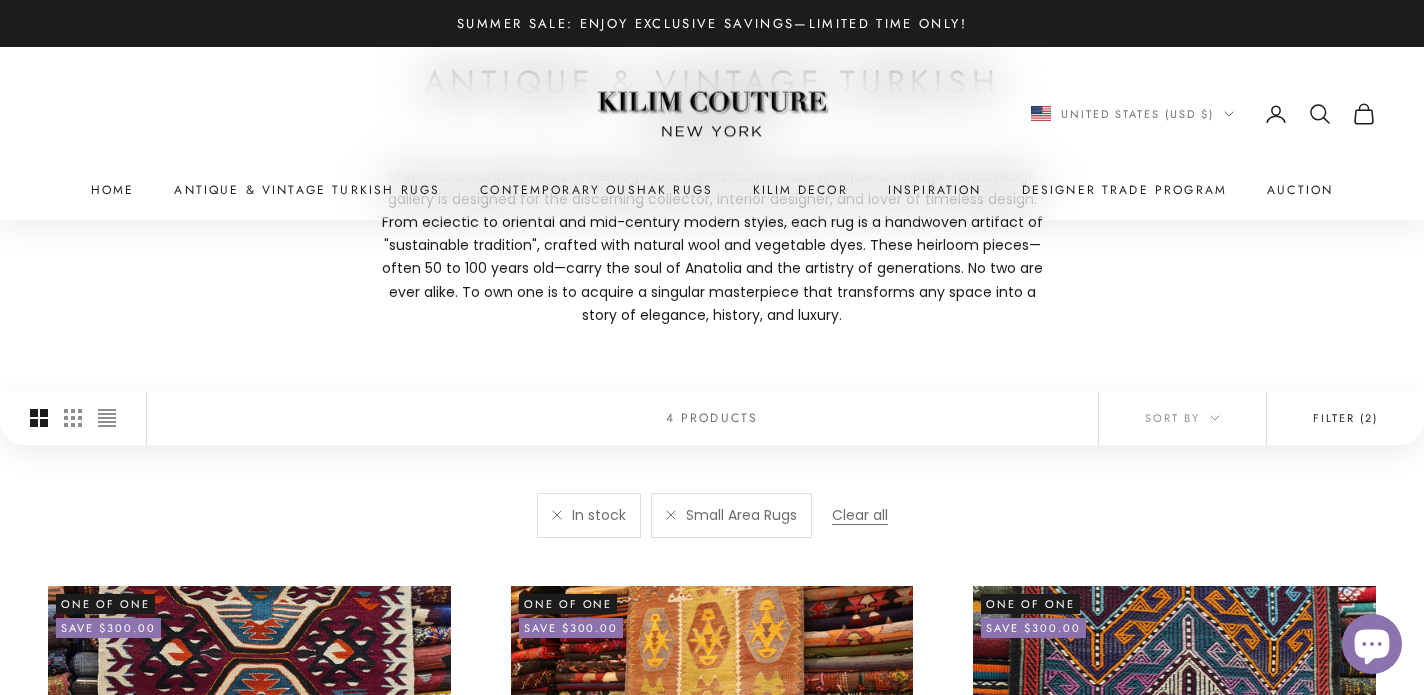 click on "Filter (2)" at bounding box center (1345, 418) 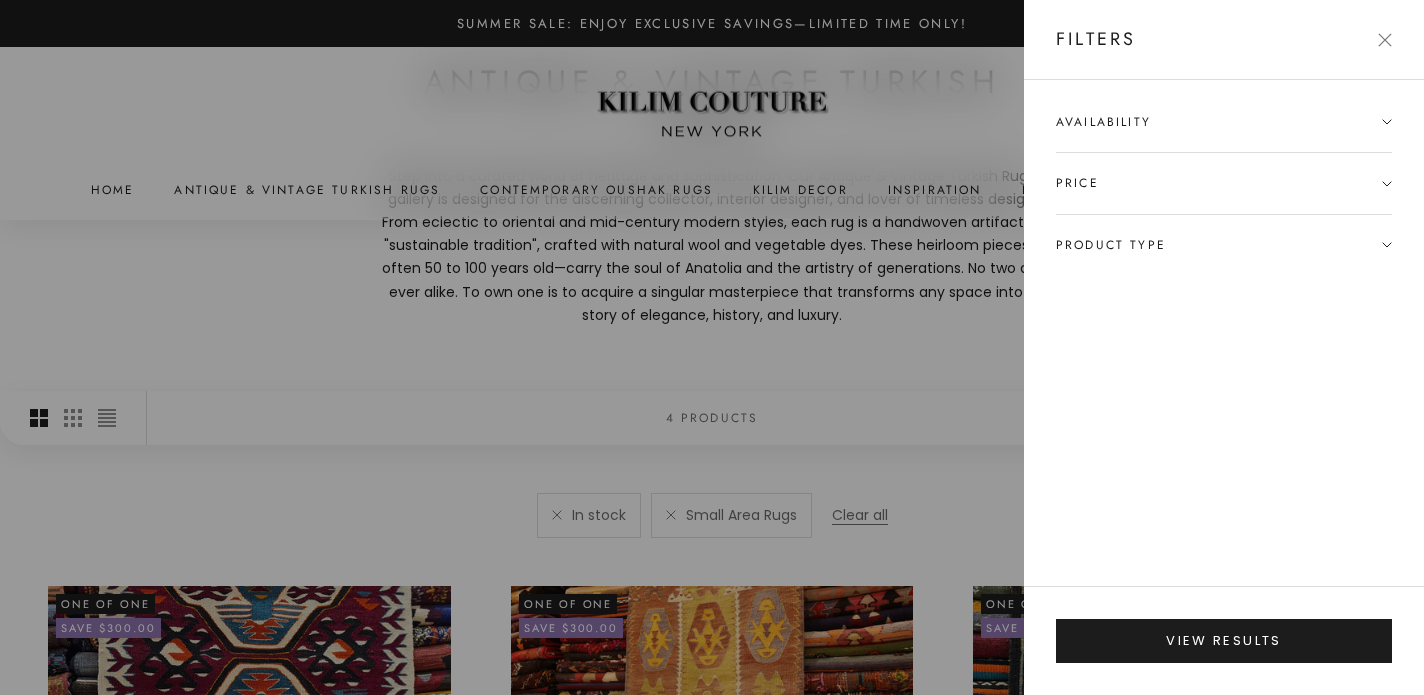 click on "Product type" at bounding box center [1111, 245] 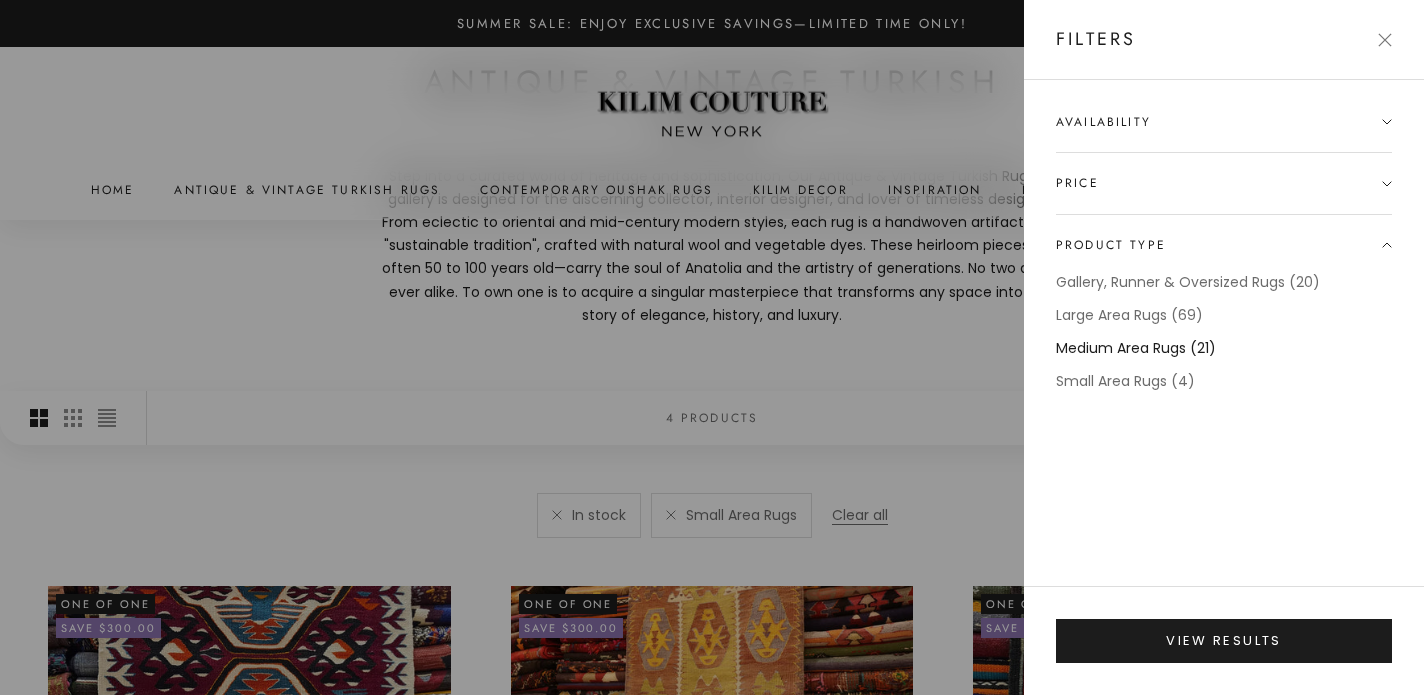click on "Medium Area Rugs (21)" at bounding box center [1136, 348] 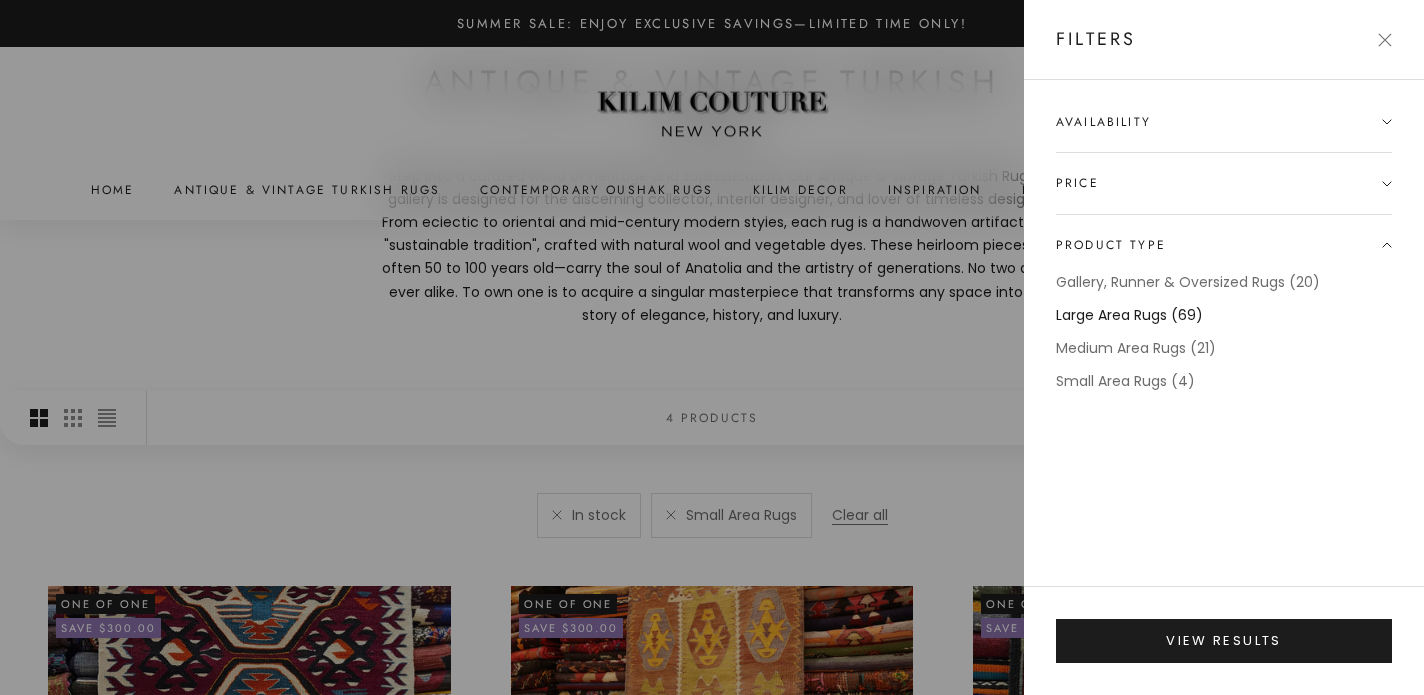 click on "Large Area Rugs (69)" at bounding box center (1129, 315) 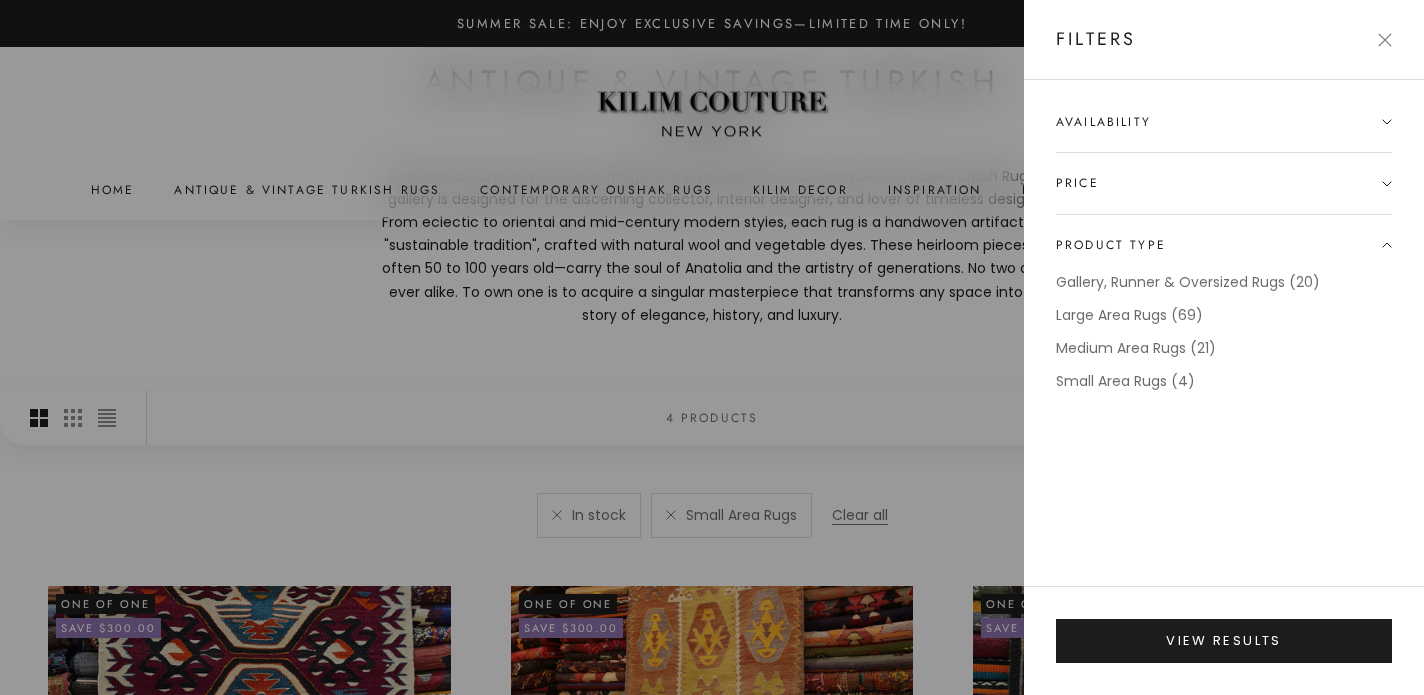 click on "Availability" at bounding box center (1224, 132) 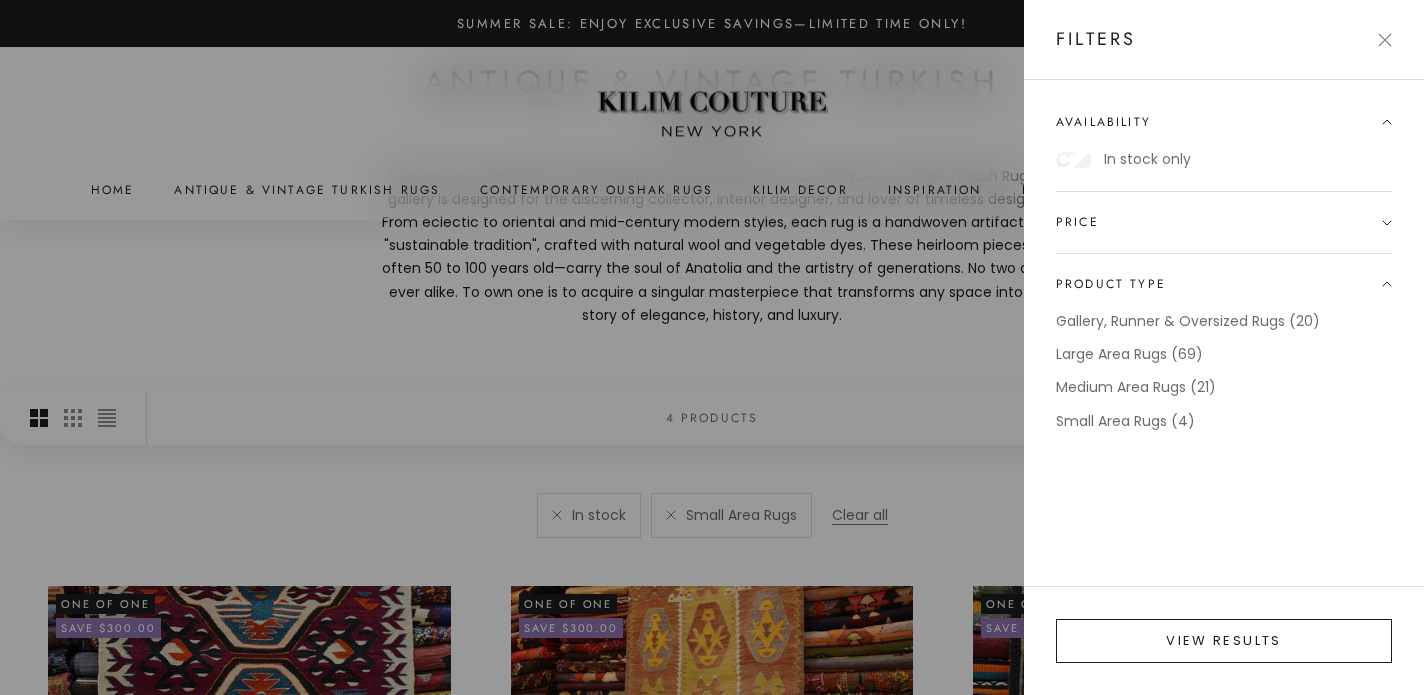 click on "View results" at bounding box center (1224, 641) 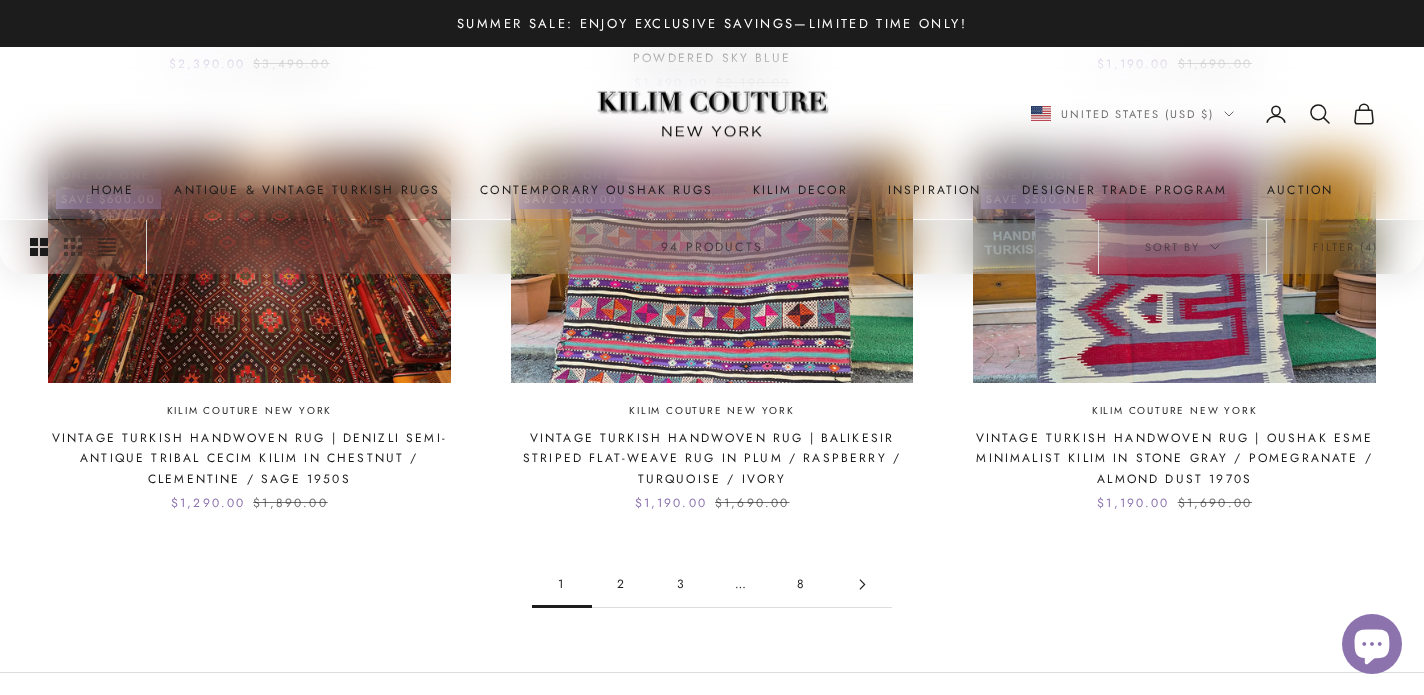 scroll, scrollTop: 1966, scrollLeft: 0, axis: vertical 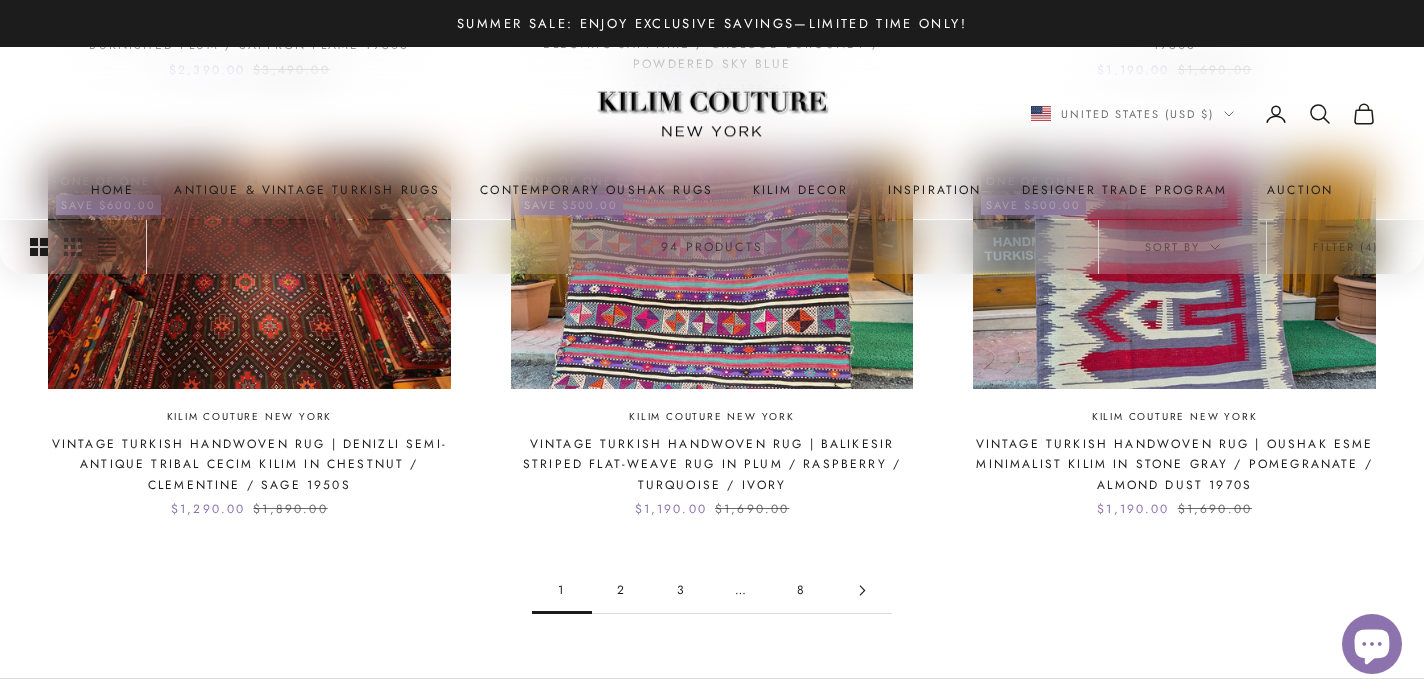 click on "8" at bounding box center [802, 590] 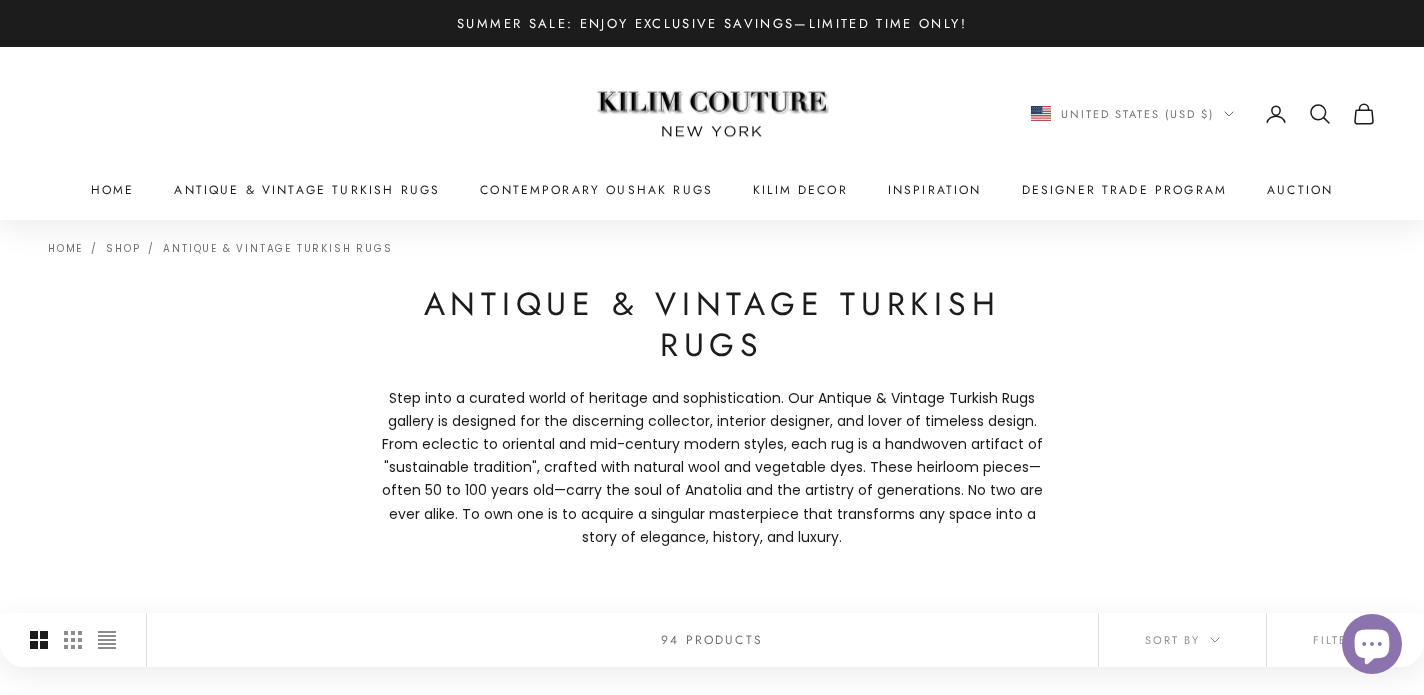 scroll, scrollTop: 428, scrollLeft: 0, axis: vertical 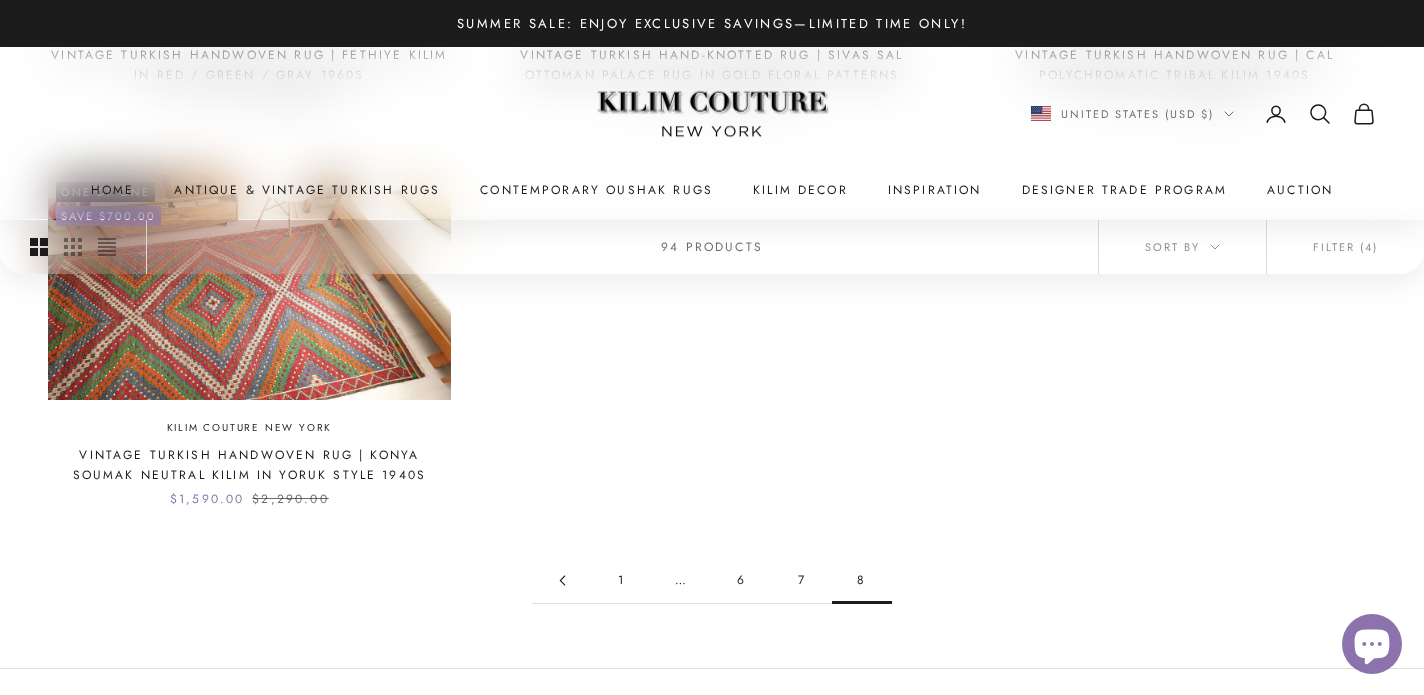 click on "7" at bounding box center (802, 580) 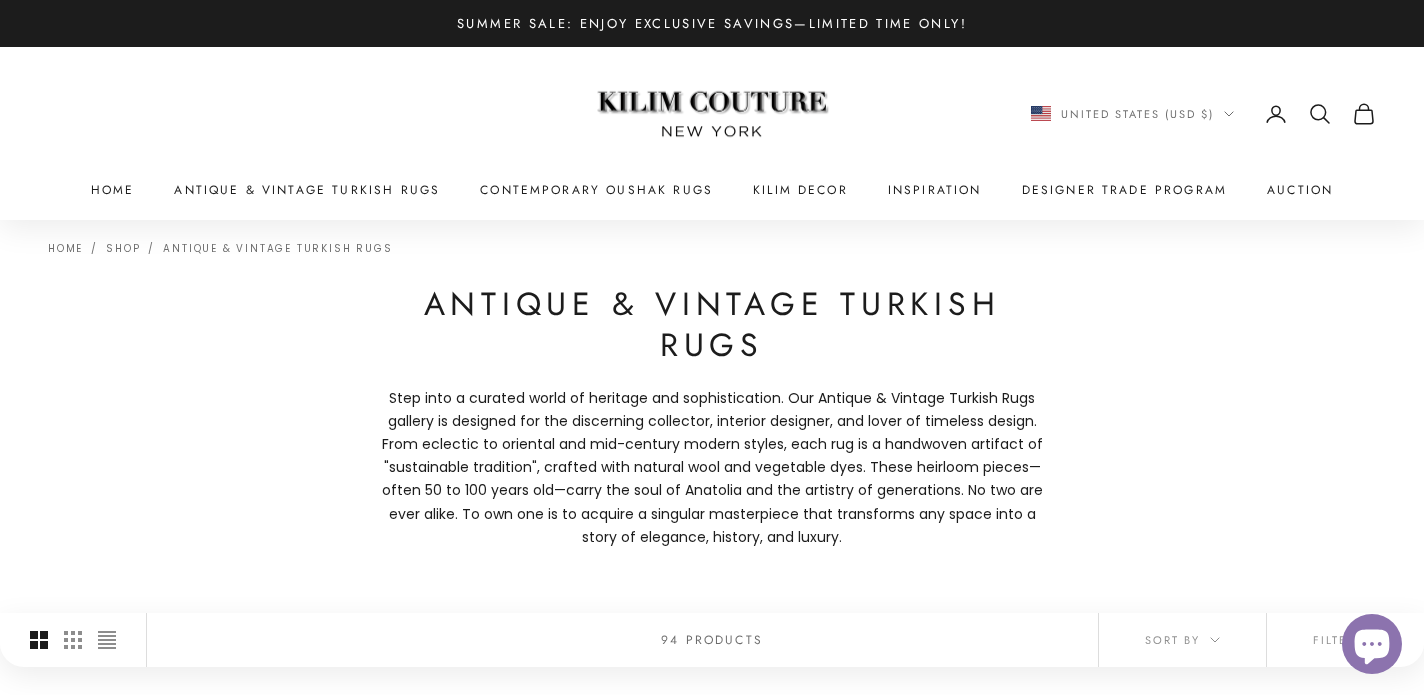 scroll, scrollTop: 91, scrollLeft: 0, axis: vertical 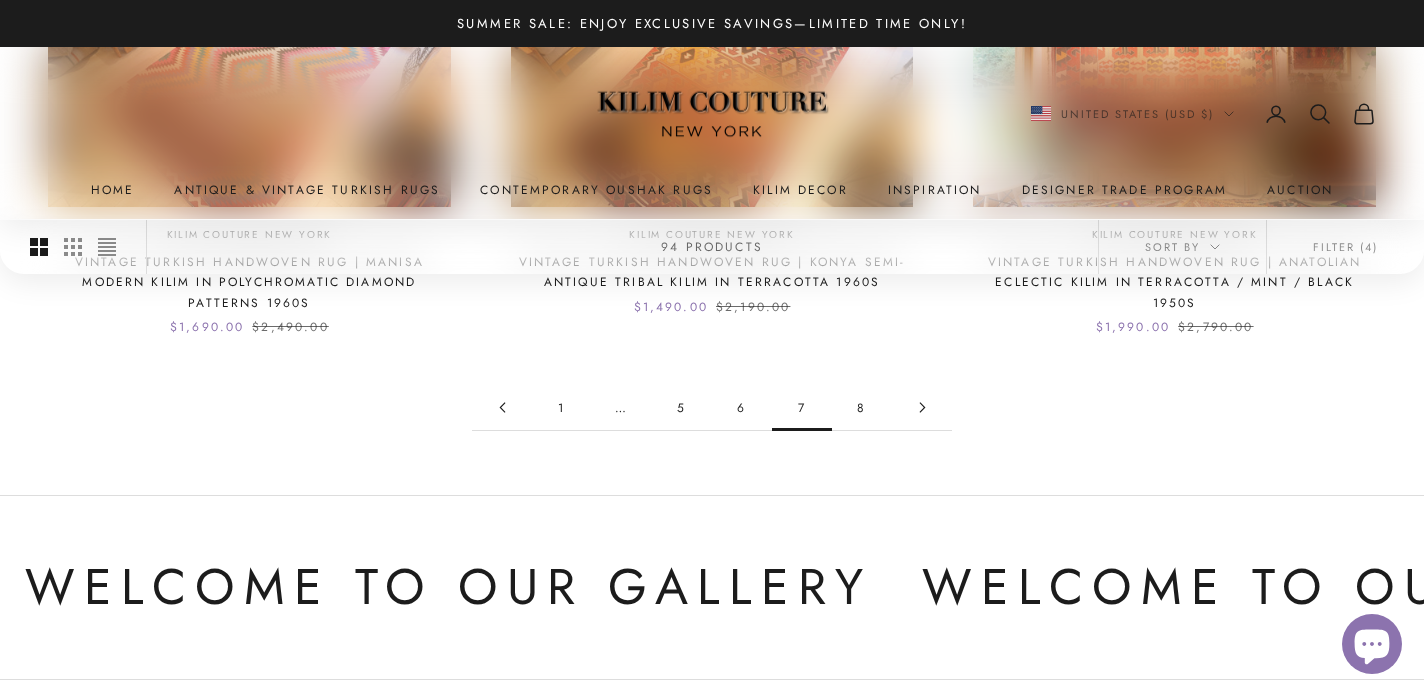 click on "6" at bounding box center [742, 407] 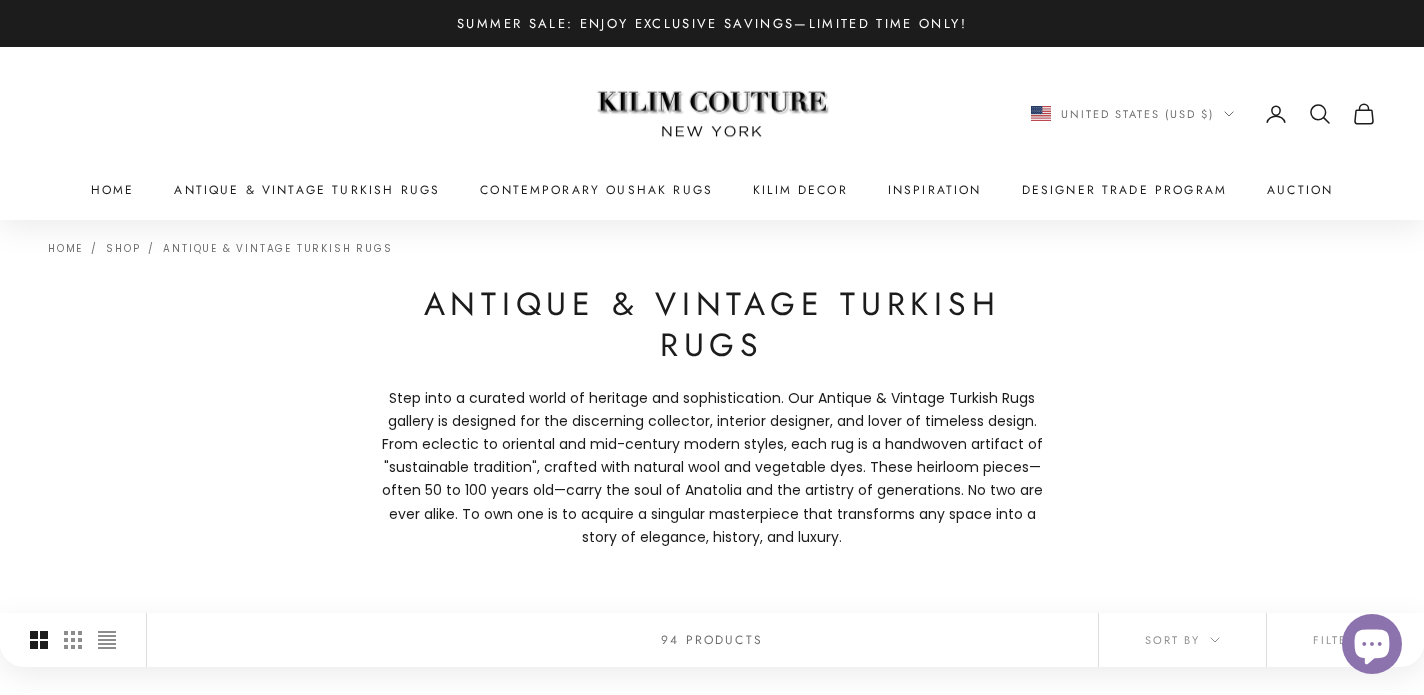 scroll, scrollTop: 560, scrollLeft: 0, axis: vertical 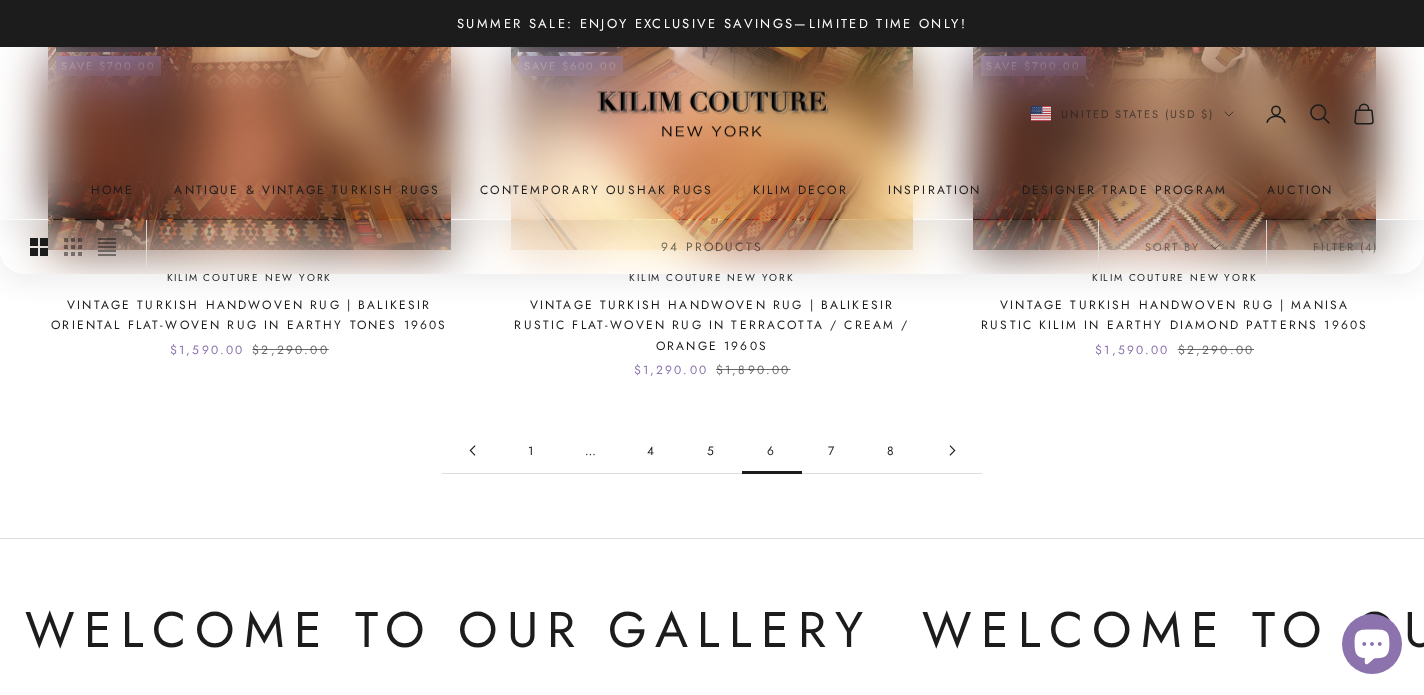 click on "5" at bounding box center (712, 450) 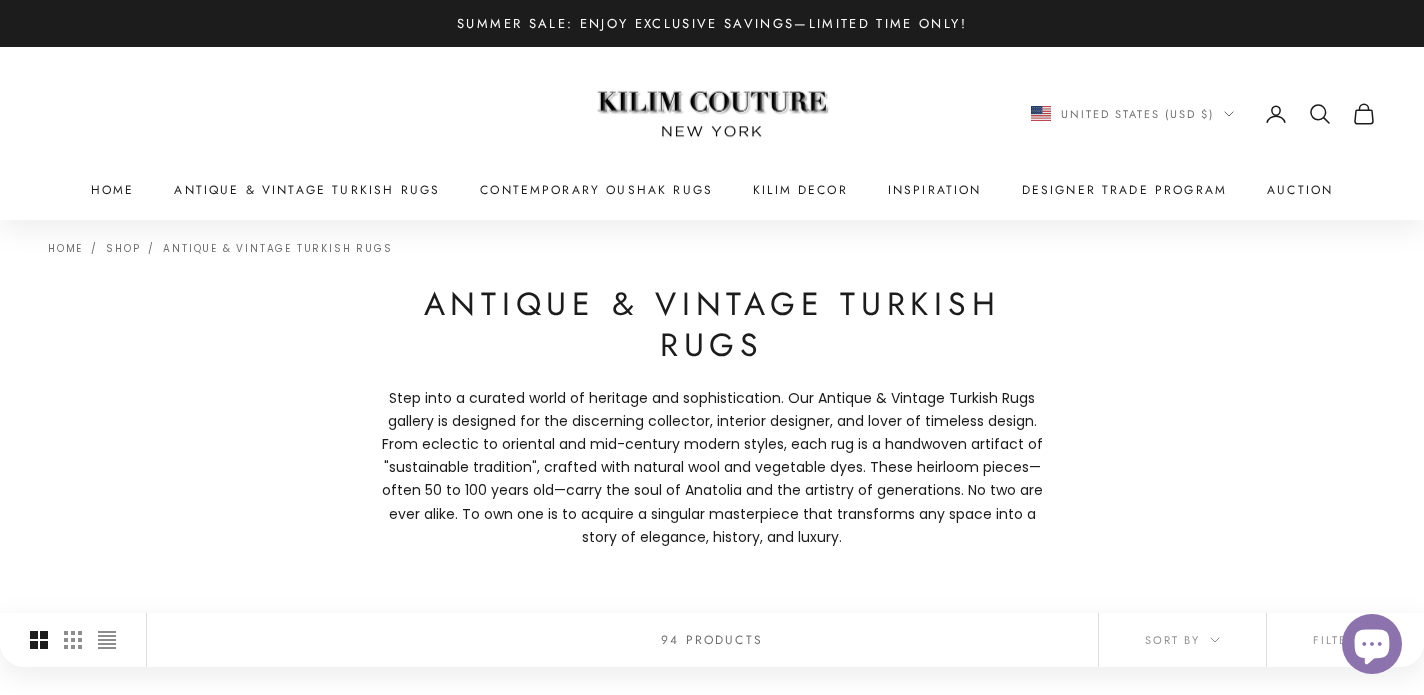 scroll, scrollTop: 0, scrollLeft: 0, axis: both 